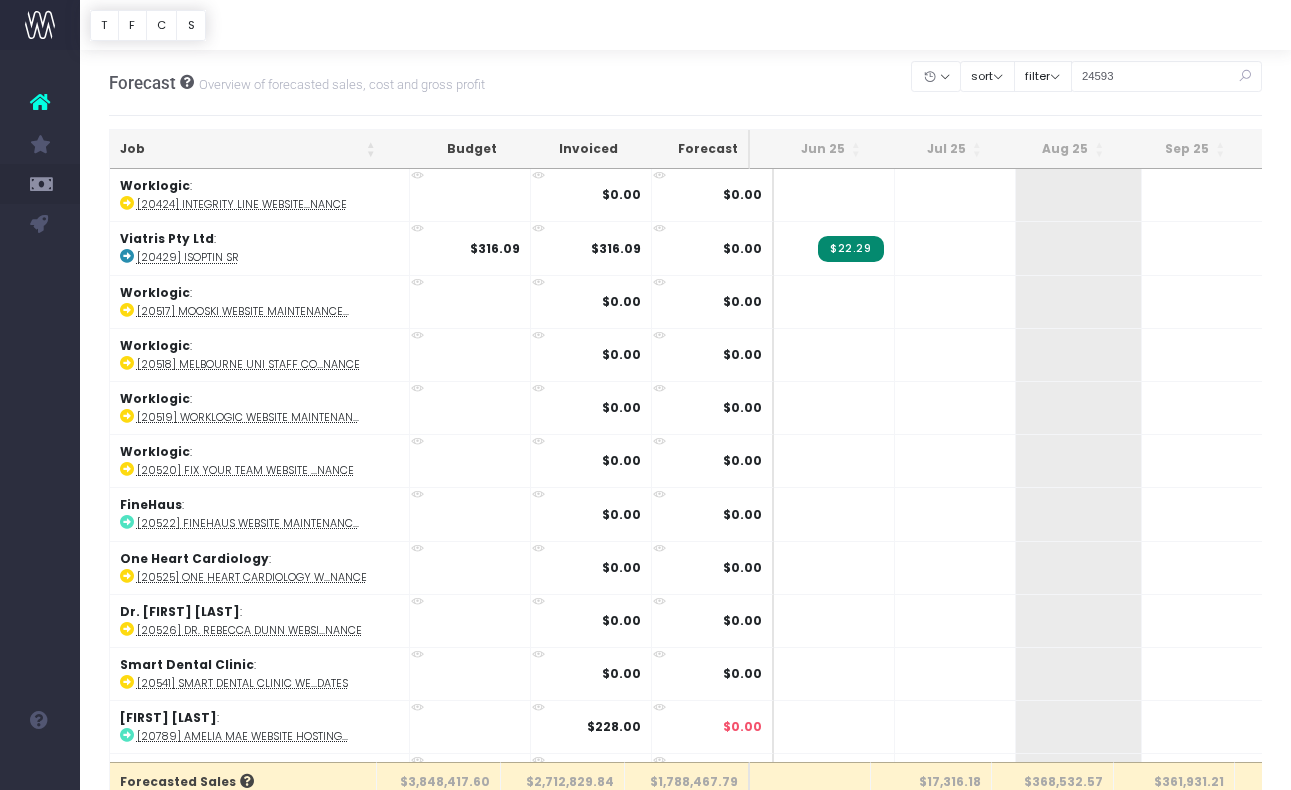 scroll, scrollTop: 0, scrollLeft: 0, axis: both 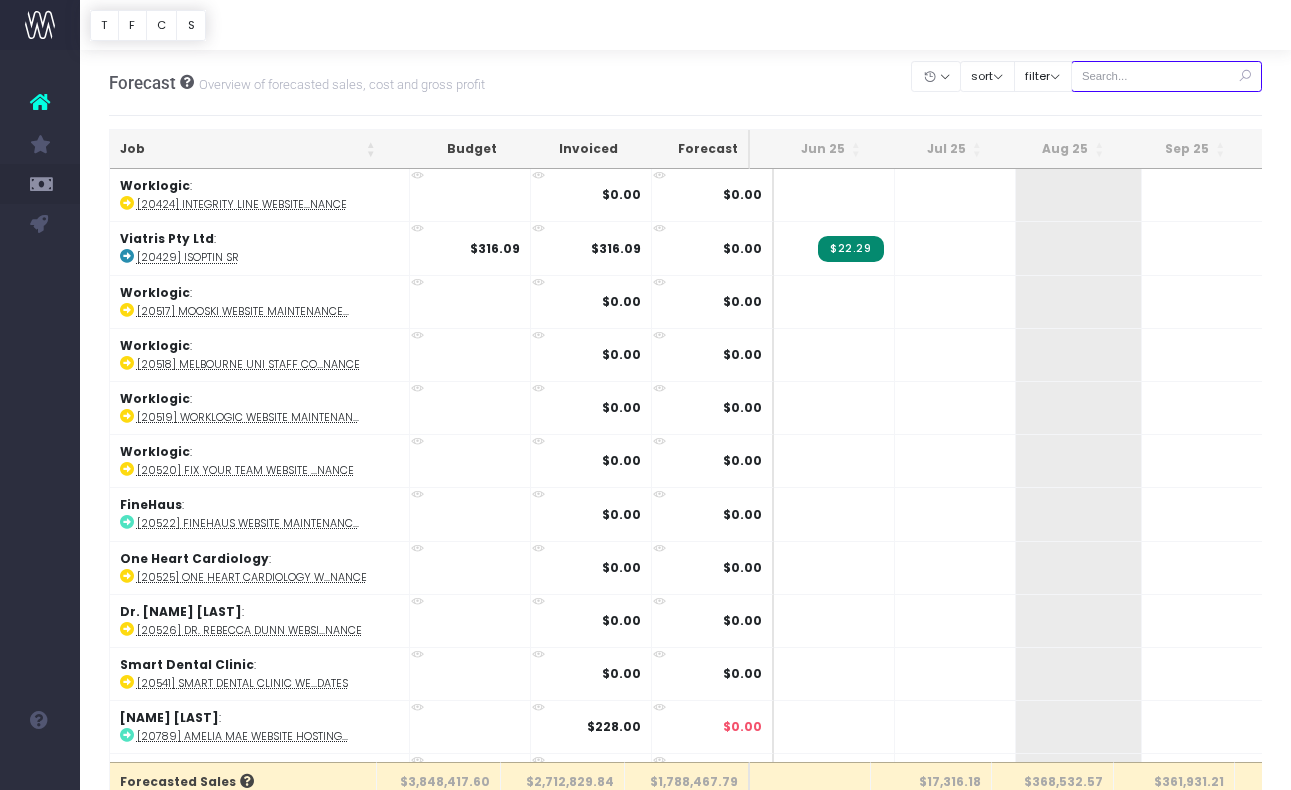 click at bounding box center (1167, 76) 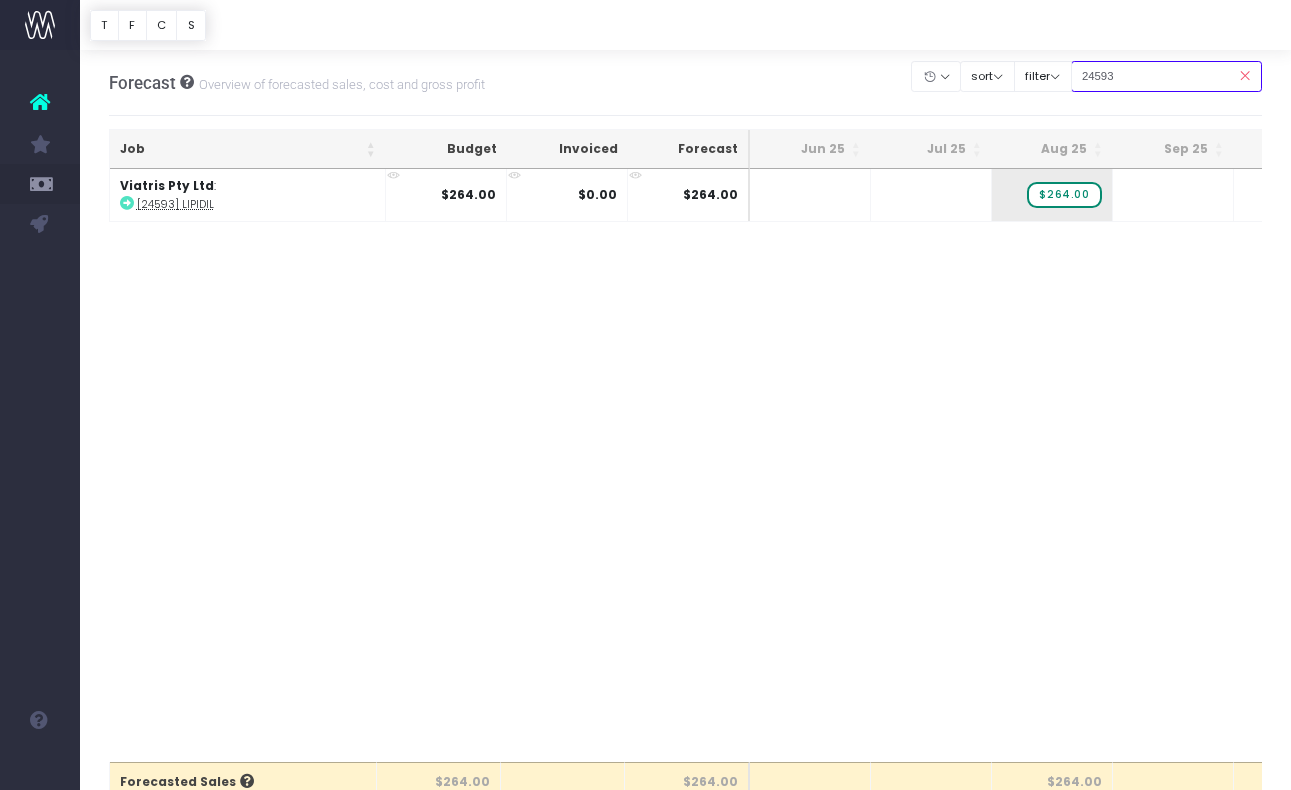 drag, startPoint x: 1176, startPoint y: 75, endPoint x: 847, endPoint y: 0, distance: 337.44037 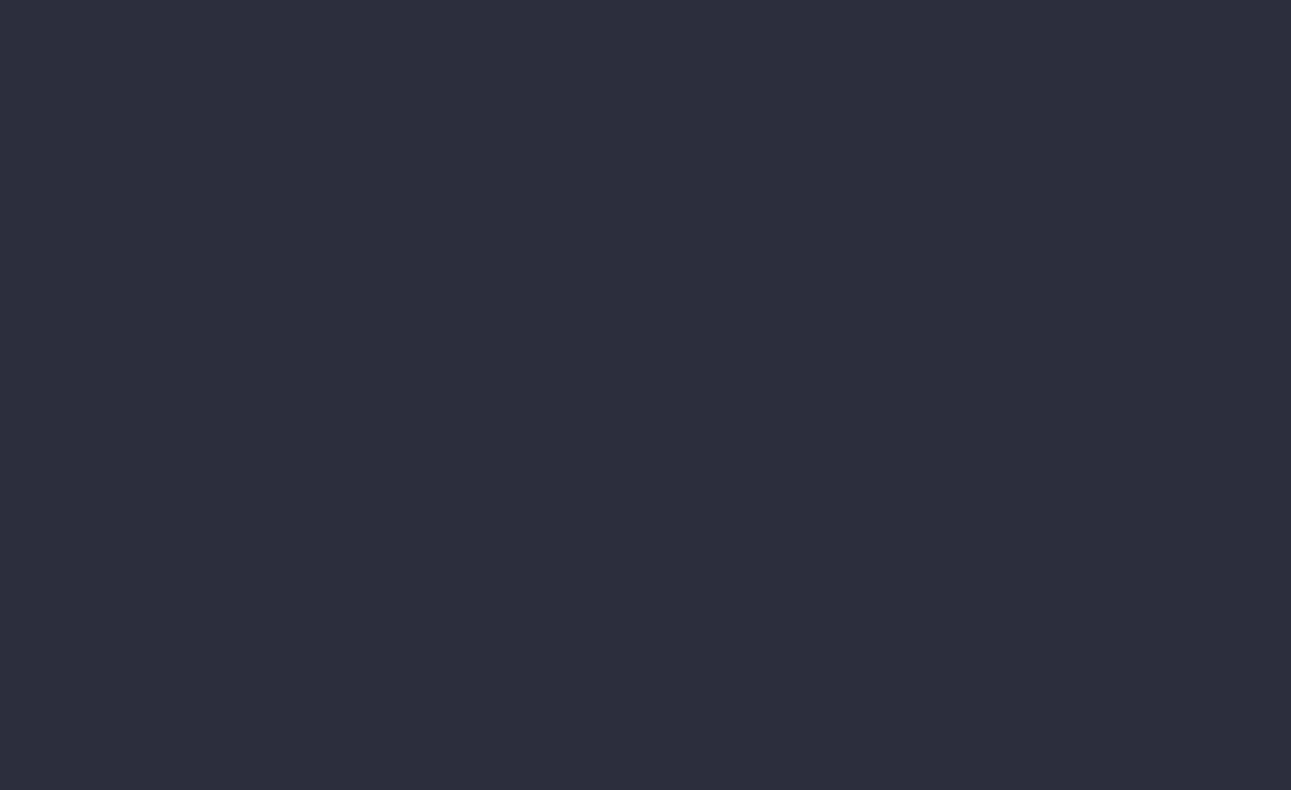 scroll, scrollTop: 0, scrollLeft: 0, axis: both 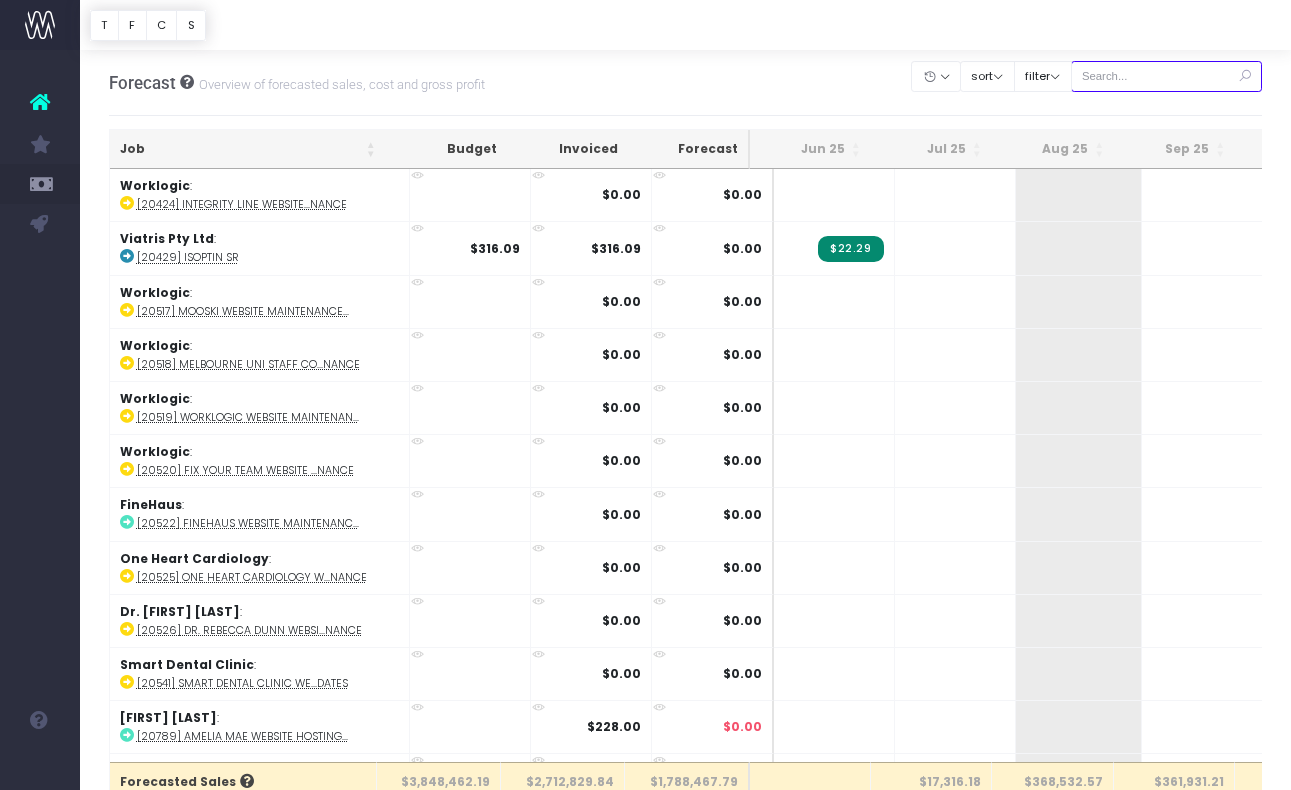 click at bounding box center [1167, 76] 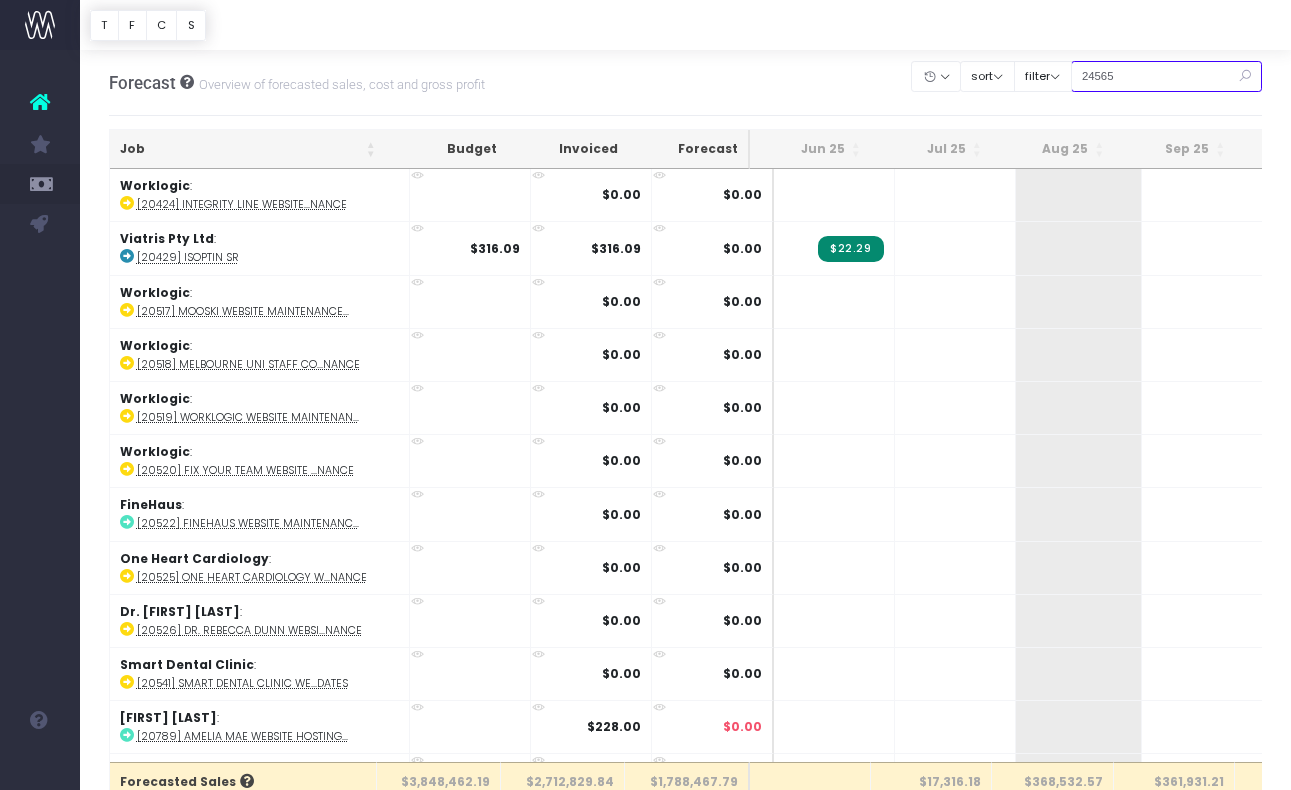 type on "24565" 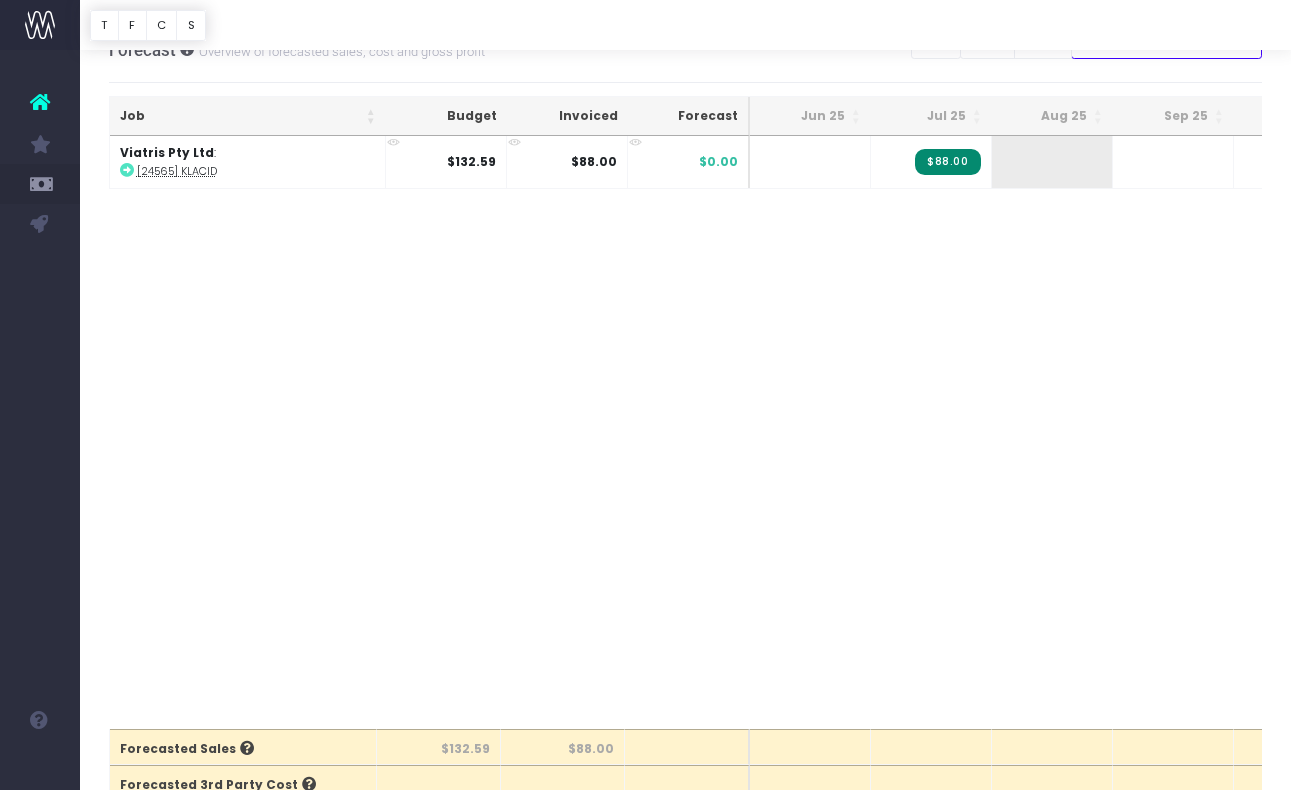 scroll, scrollTop: 0, scrollLeft: 0, axis: both 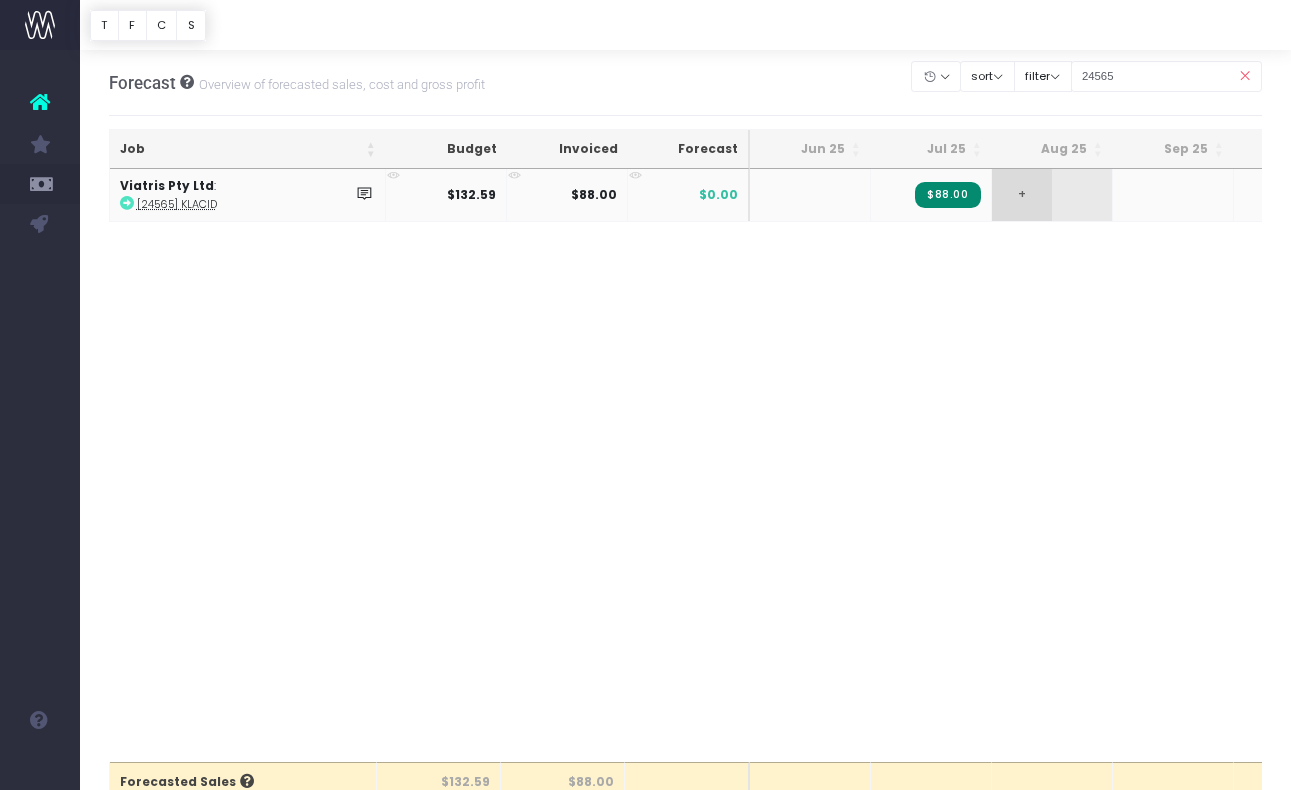 click on "+" at bounding box center (1022, 195) 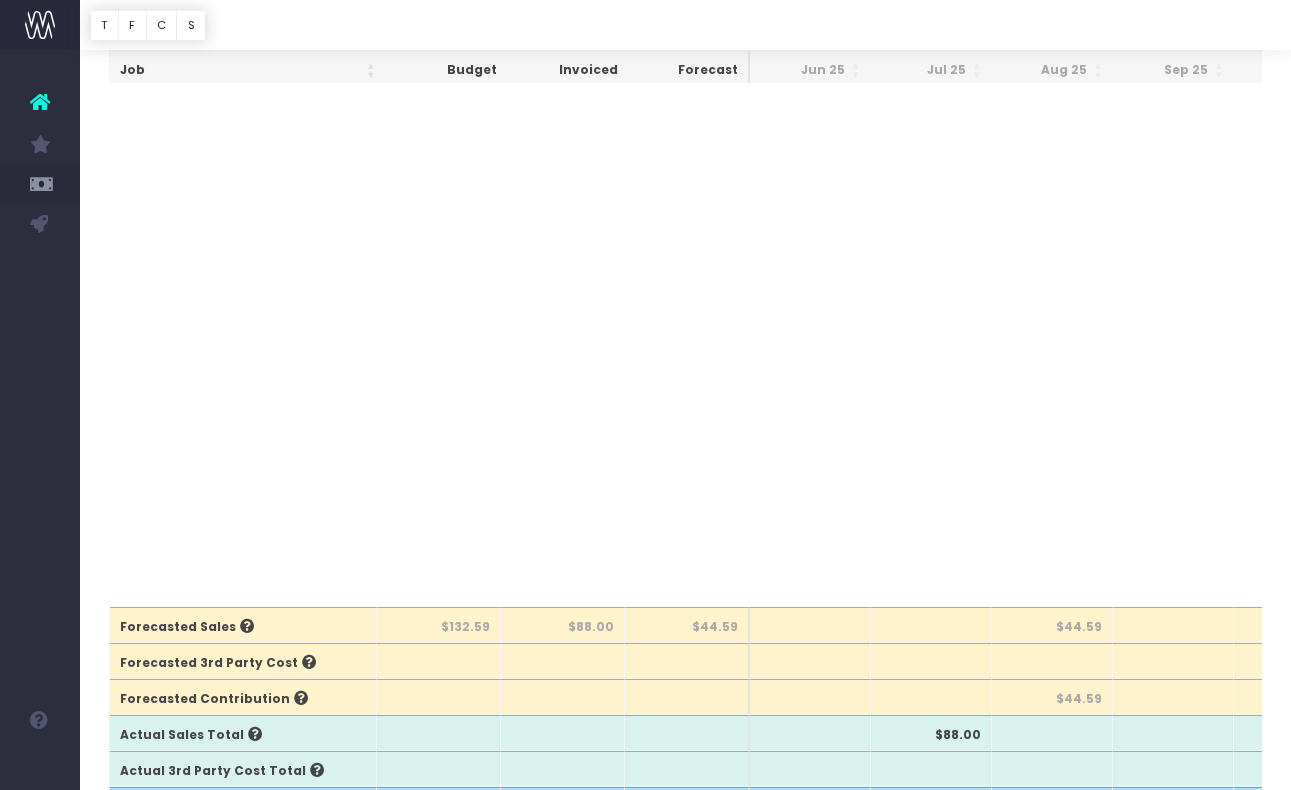 scroll, scrollTop: 232, scrollLeft: 0, axis: vertical 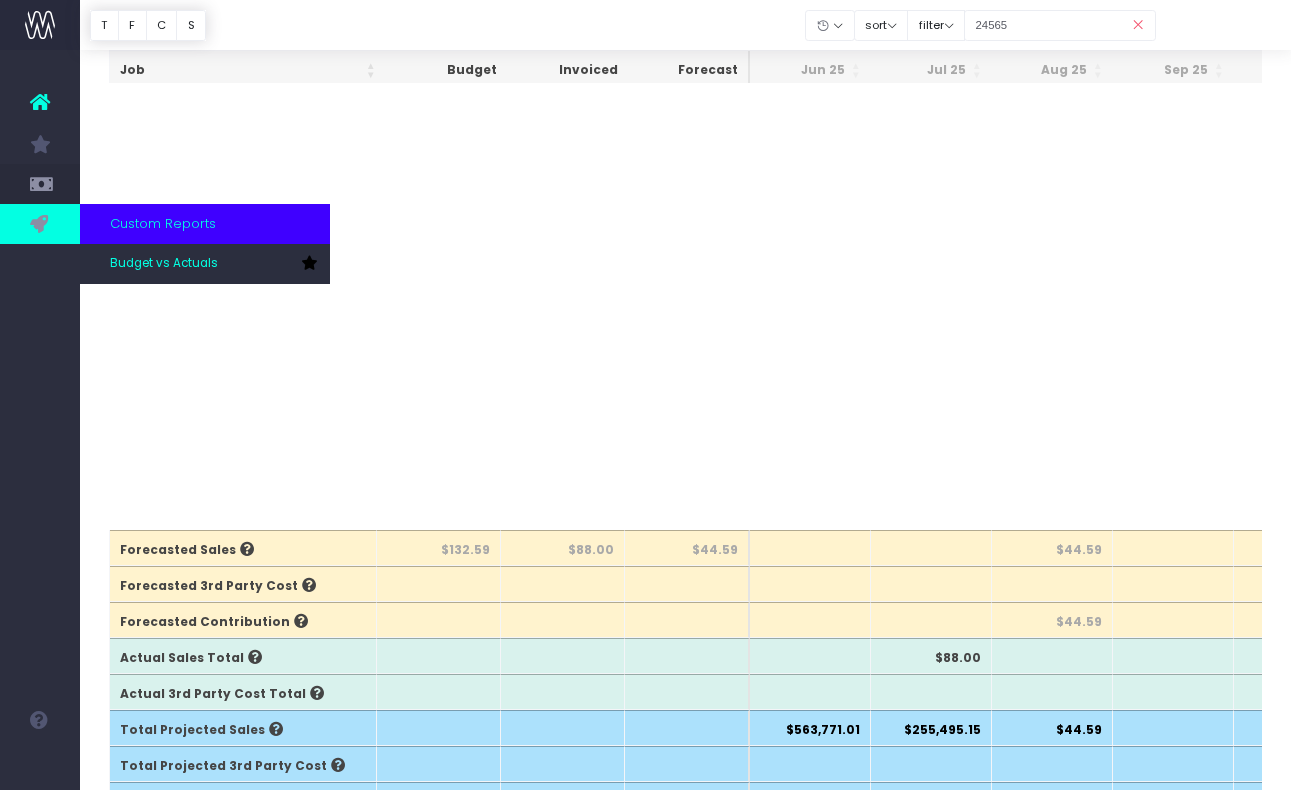 click at bounding box center (40, 224) 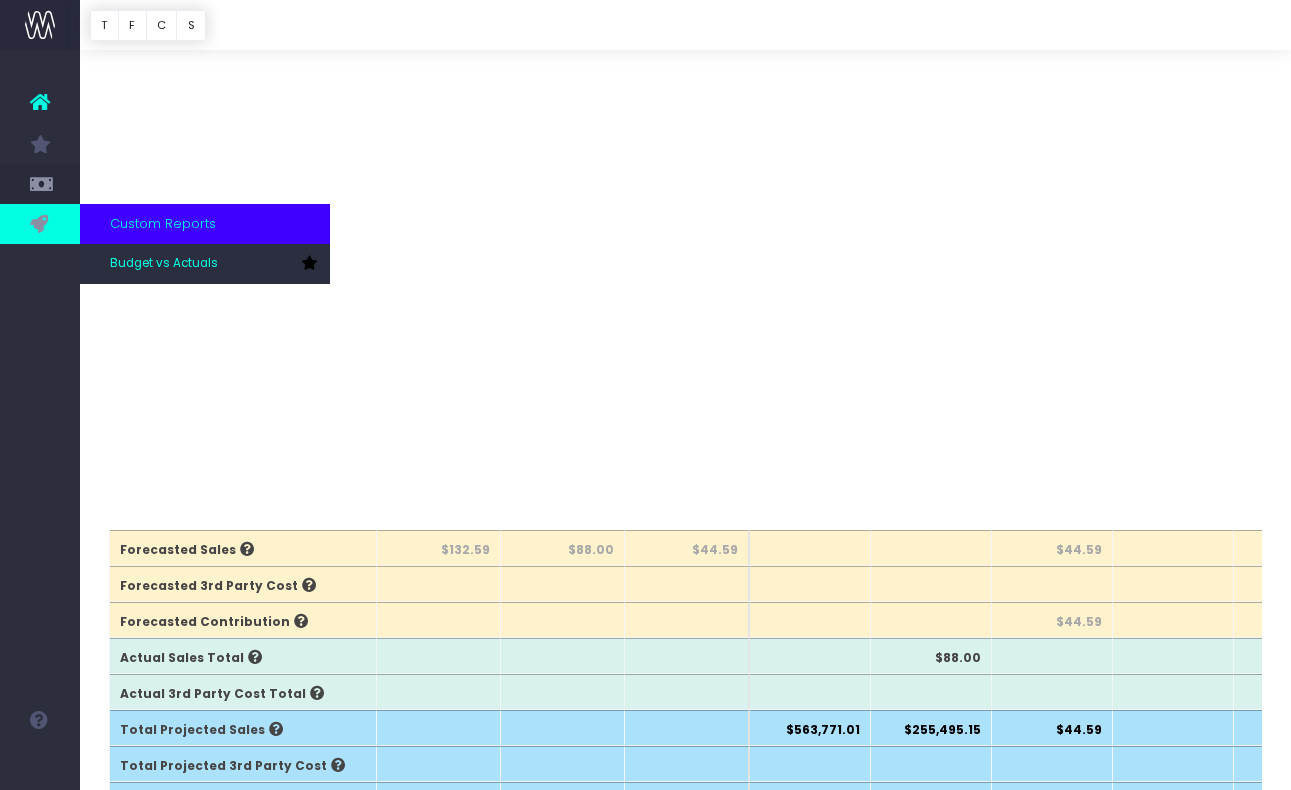 scroll, scrollTop: 0, scrollLeft: 0, axis: both 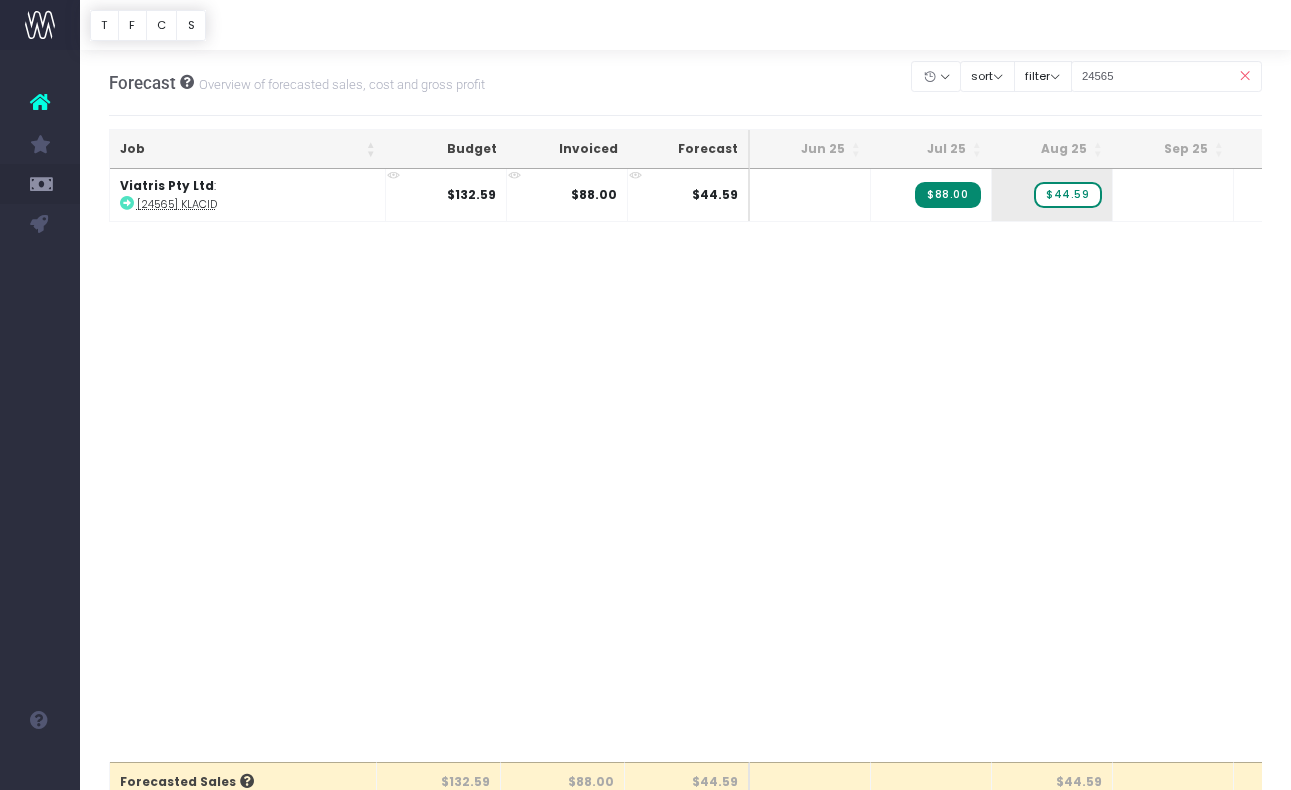 click at bounding box center [1244, 76] 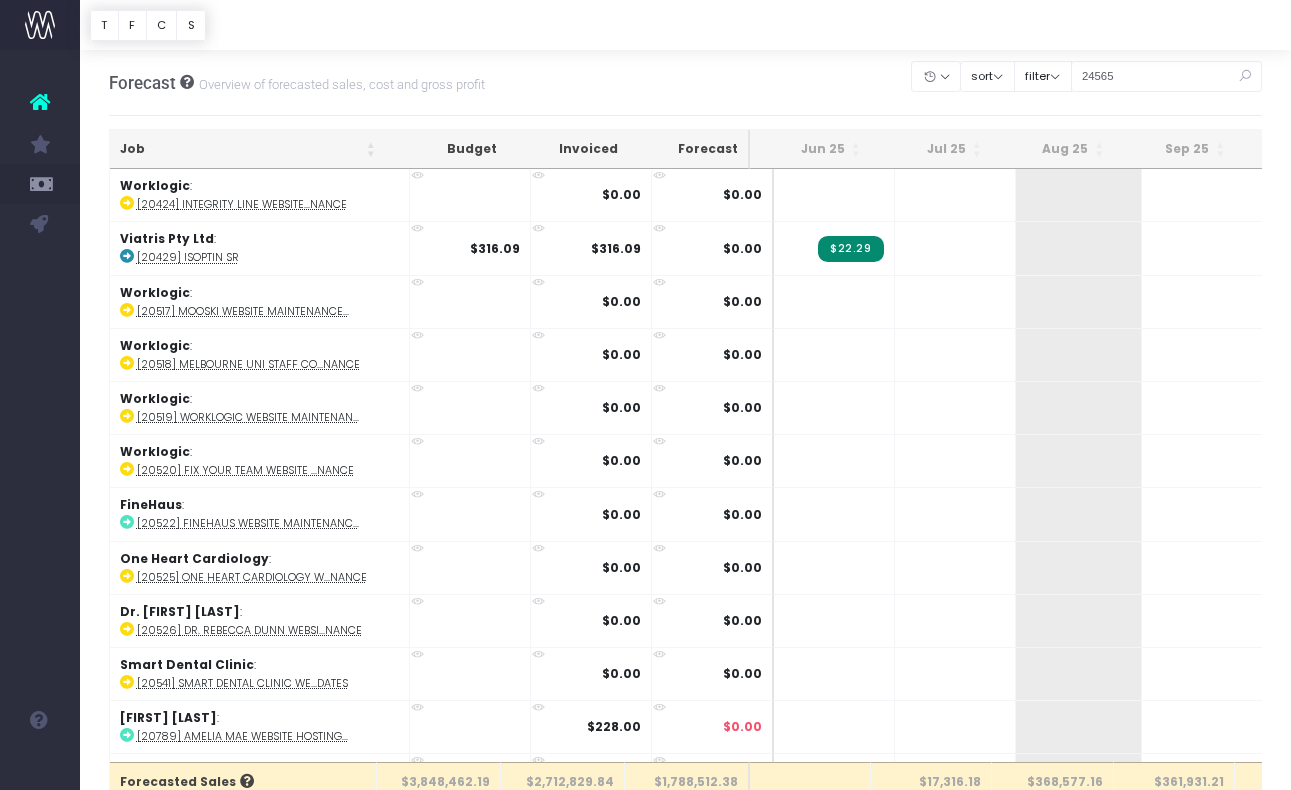 type 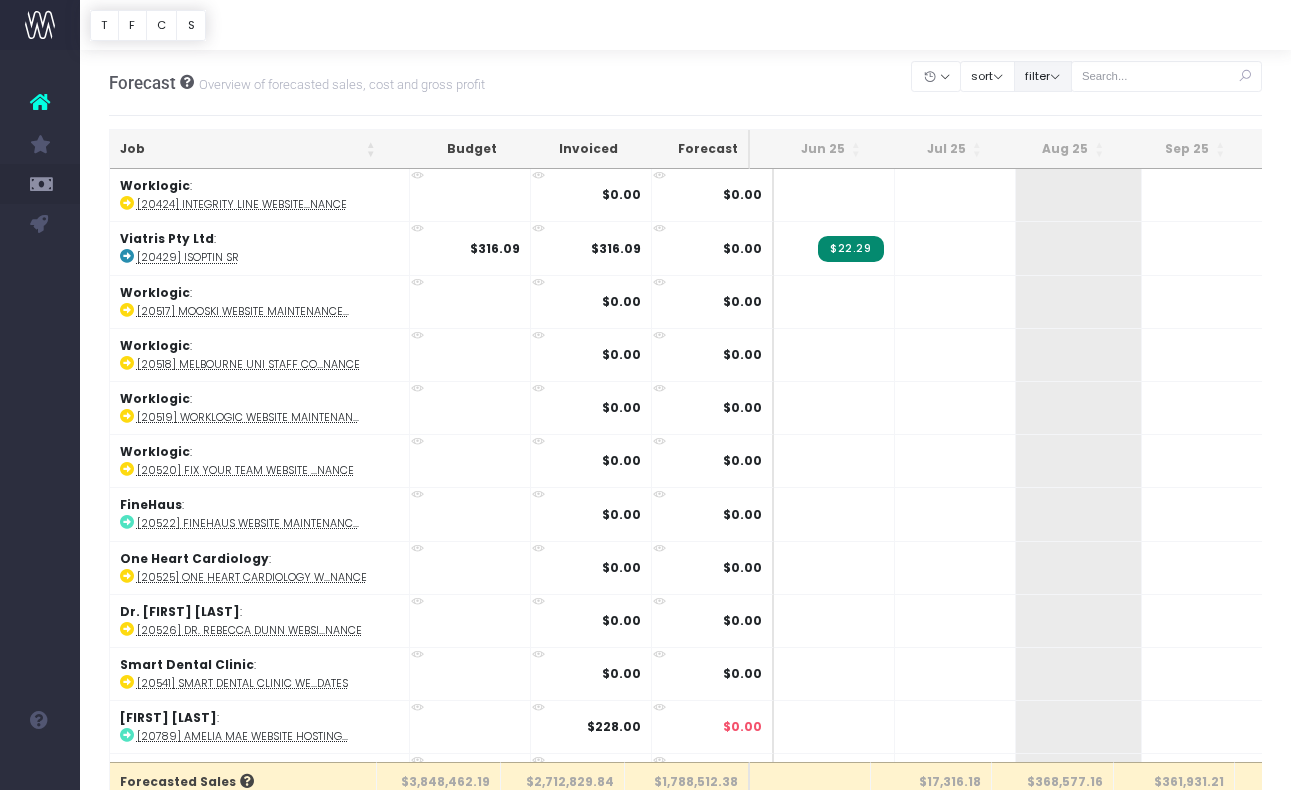 click on "filter" at bounding box center [1043, 76] 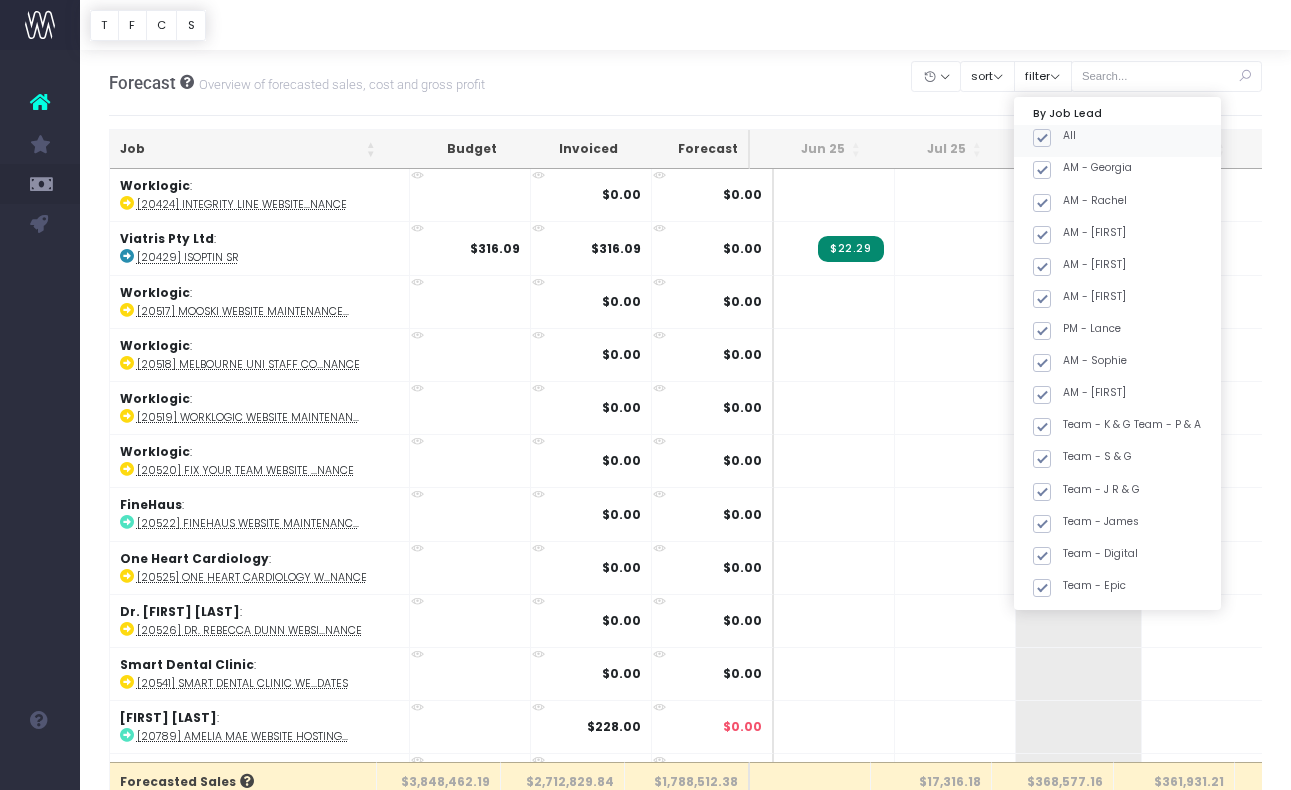 click at bounding box center (1042, 138) 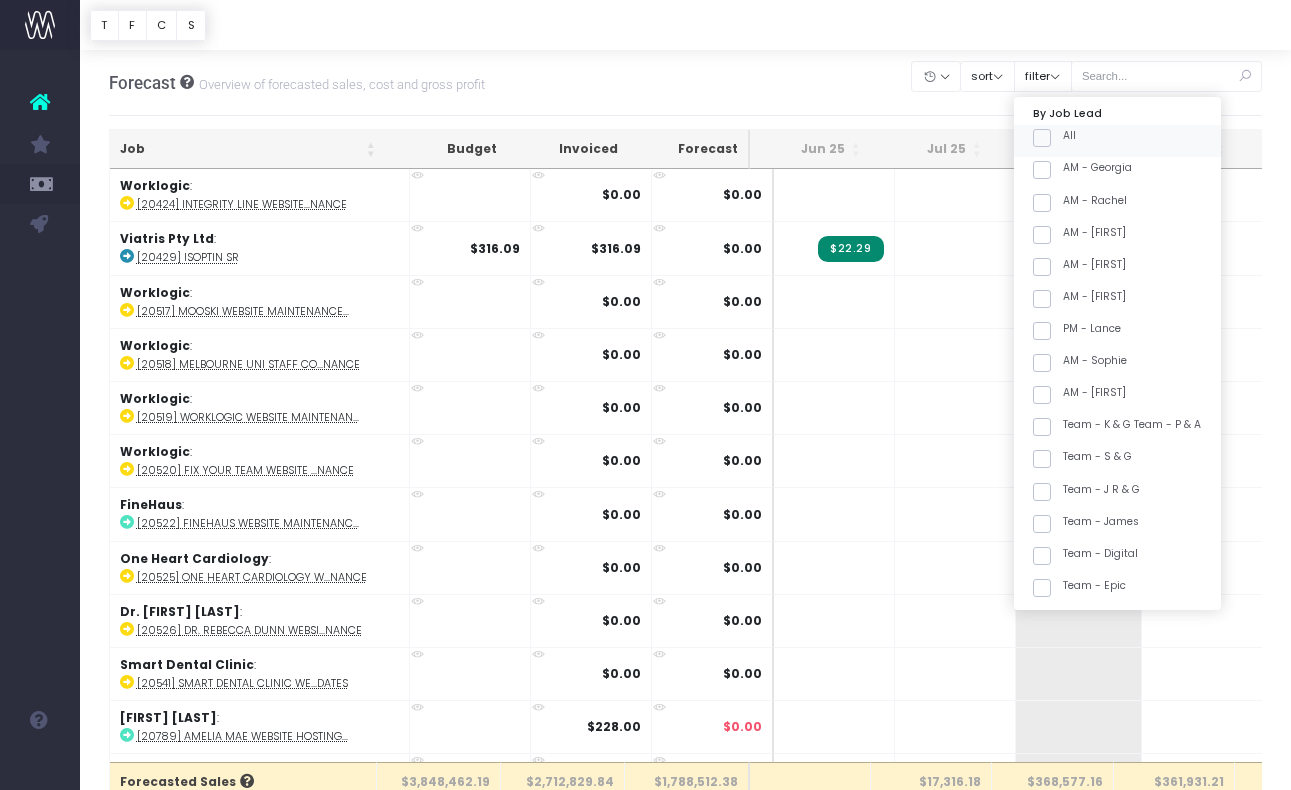 checkbox on "false" 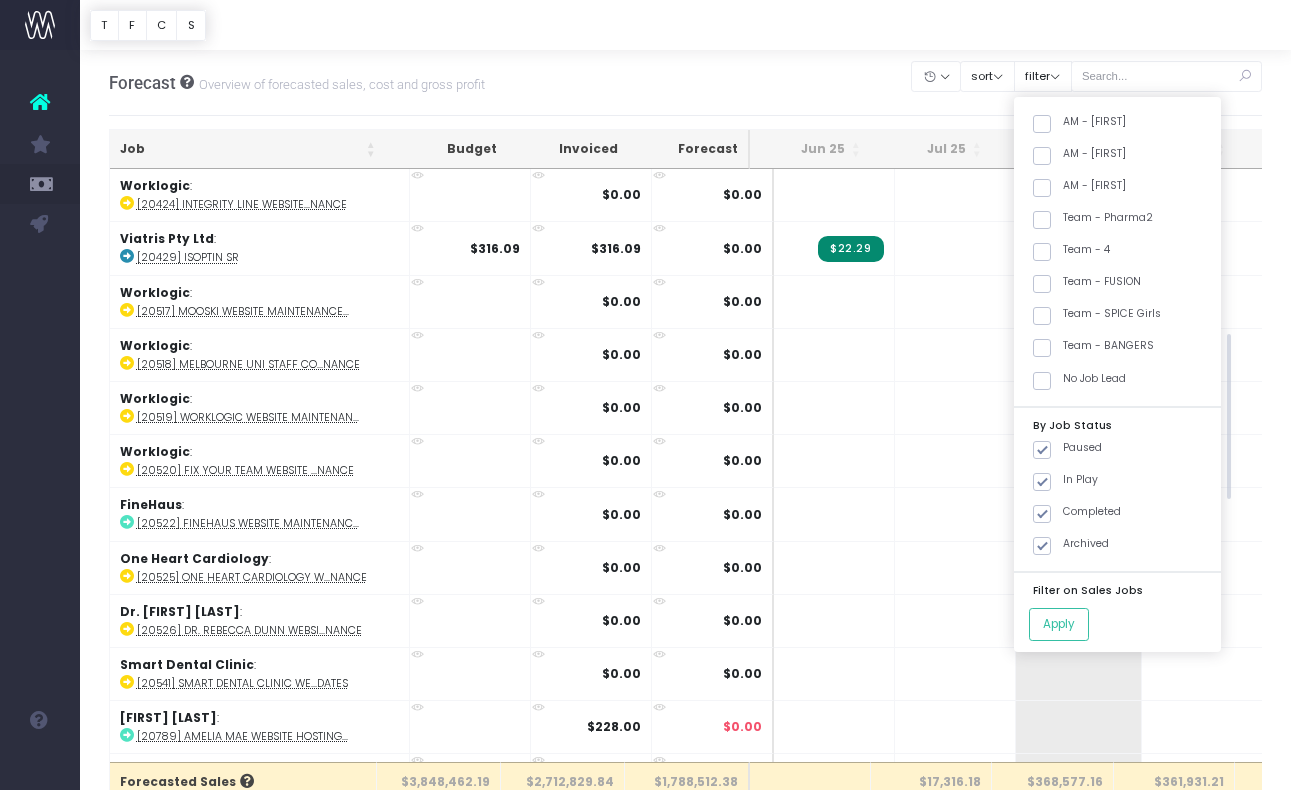 scroll, scrollTop: 693, scrollLeft: 0, axis: vertical 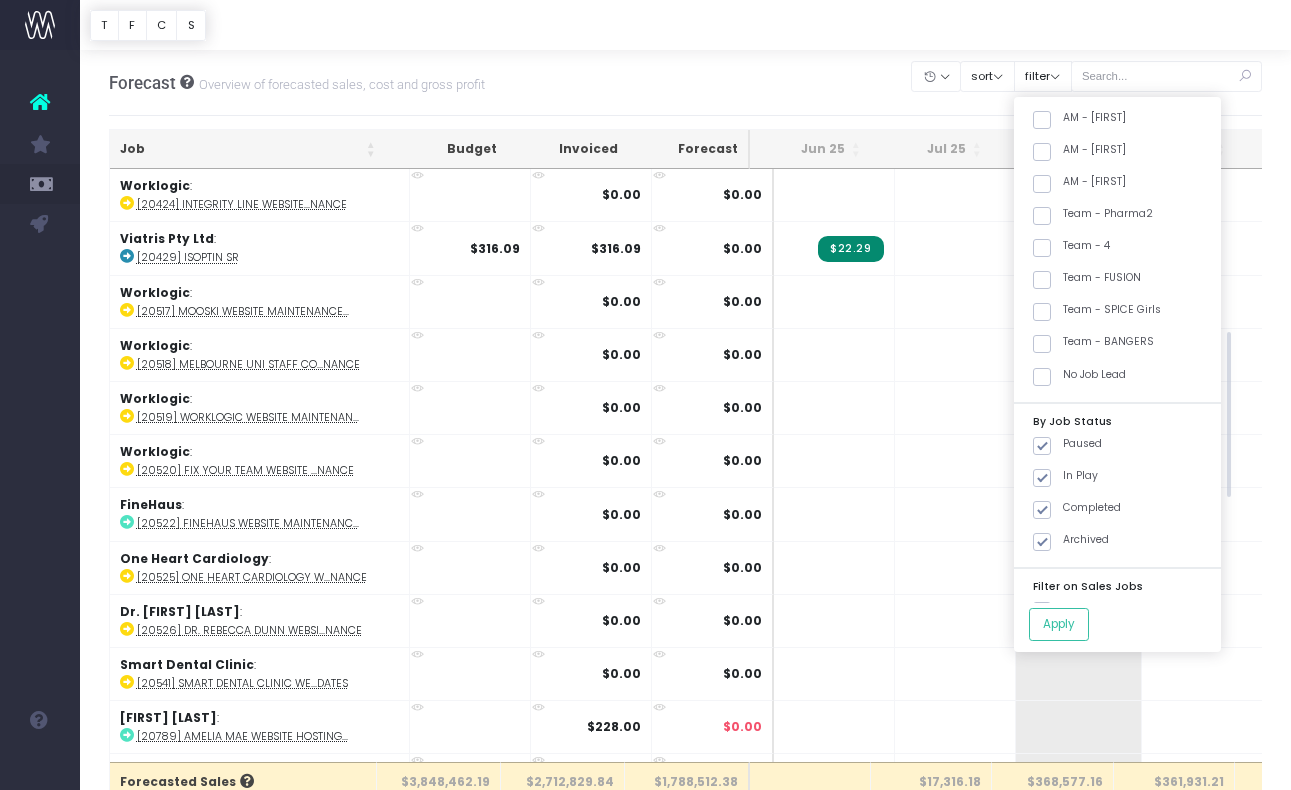 click at bounding box center (1042, 344) 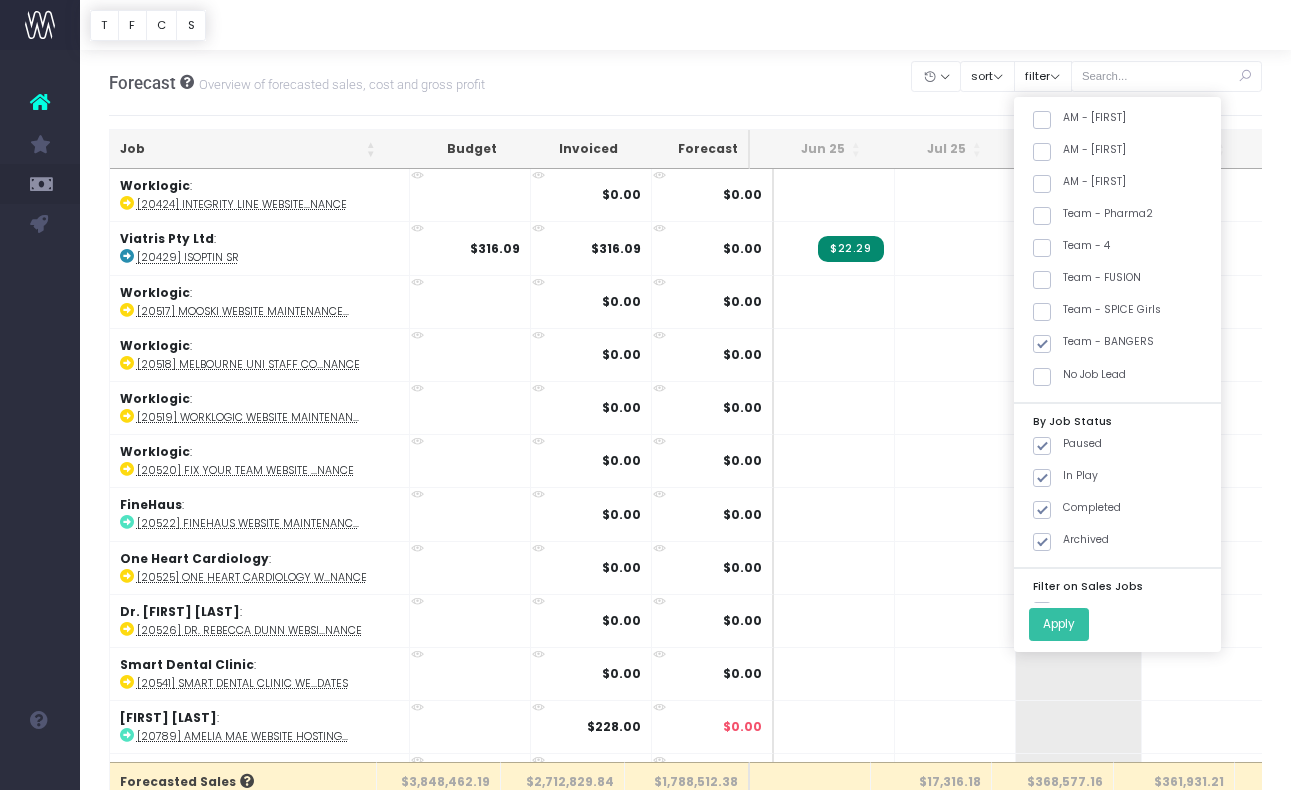 click on "Apply" at bounding box center (1059, 624) 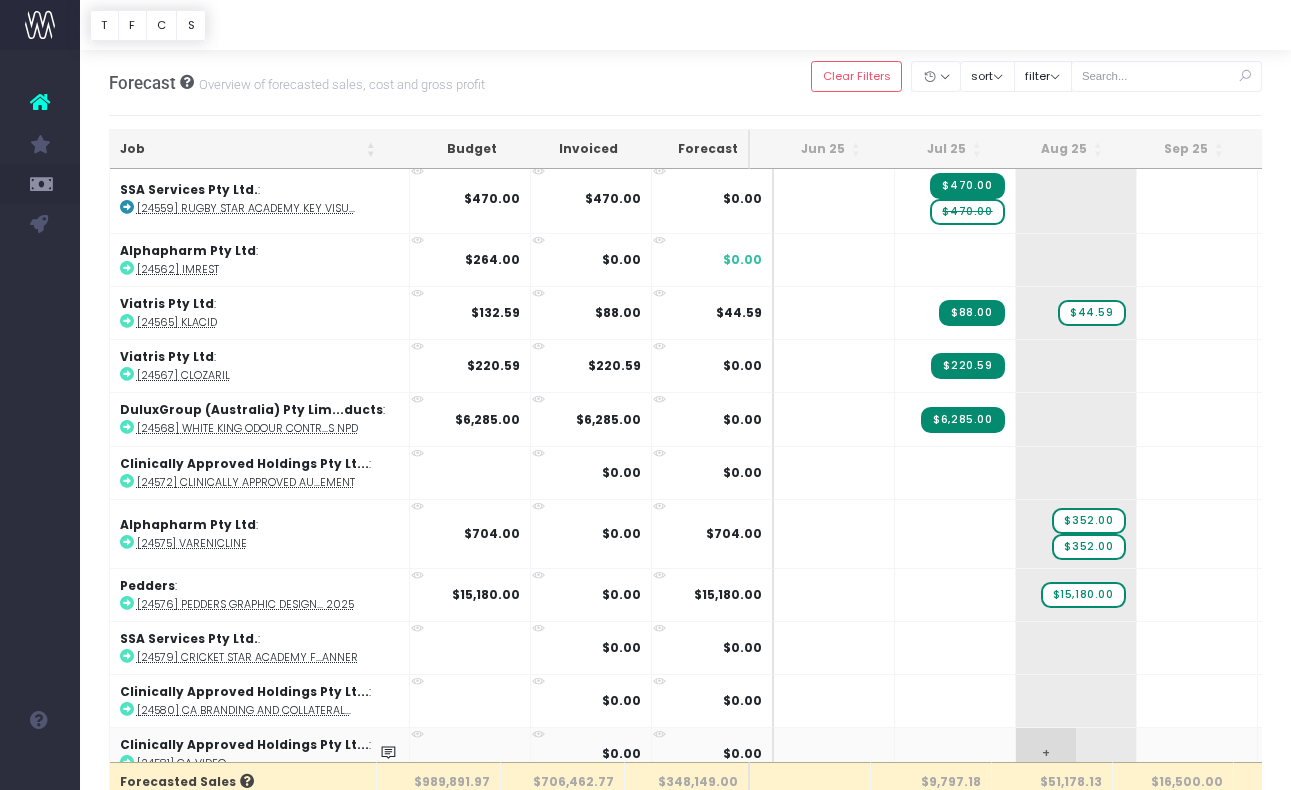 scroll, scrollTop: 8180, scrollLeft: 0, axis: vertical 